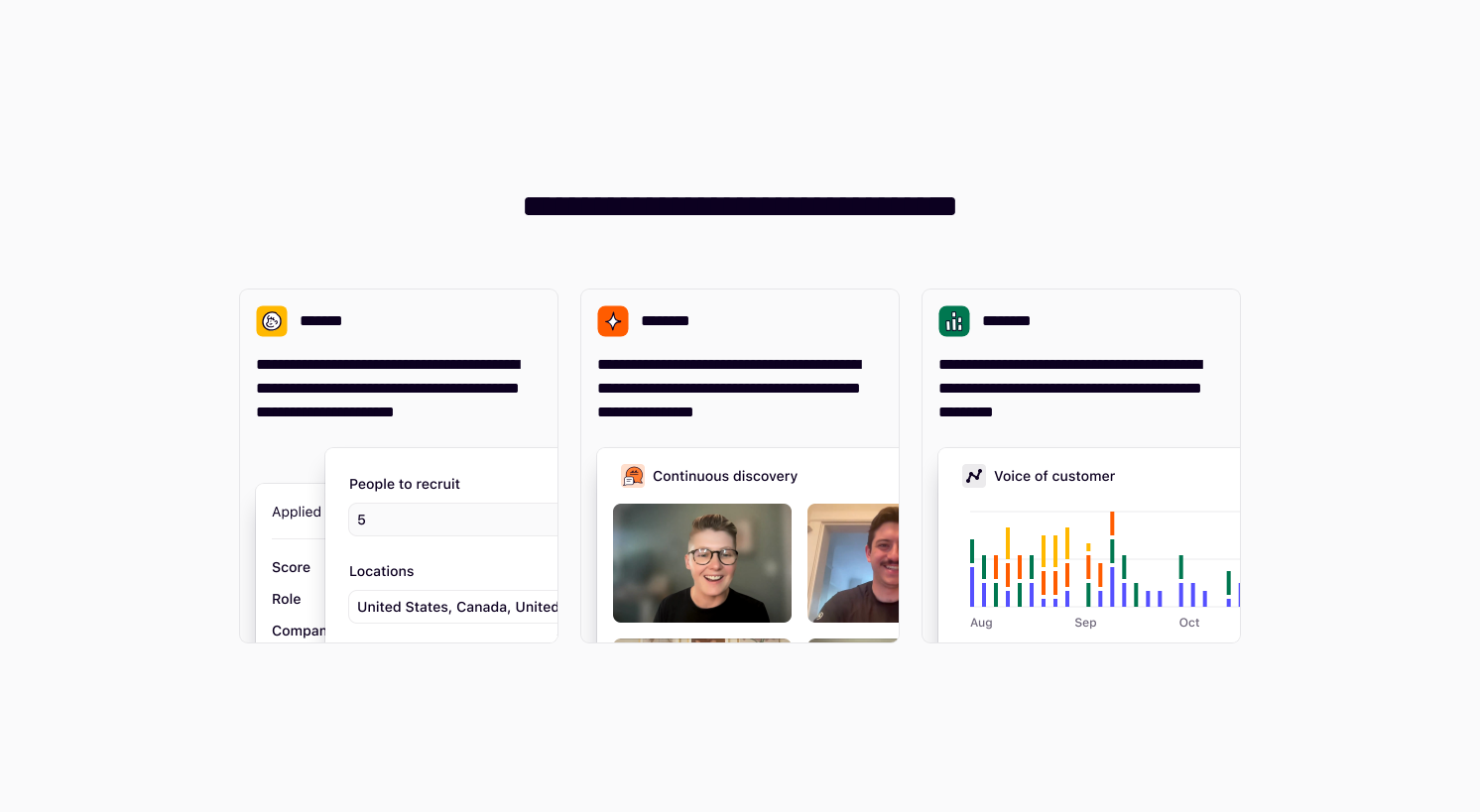 scroll, scrollTop: 0, scrollLeft: 0, axis: both 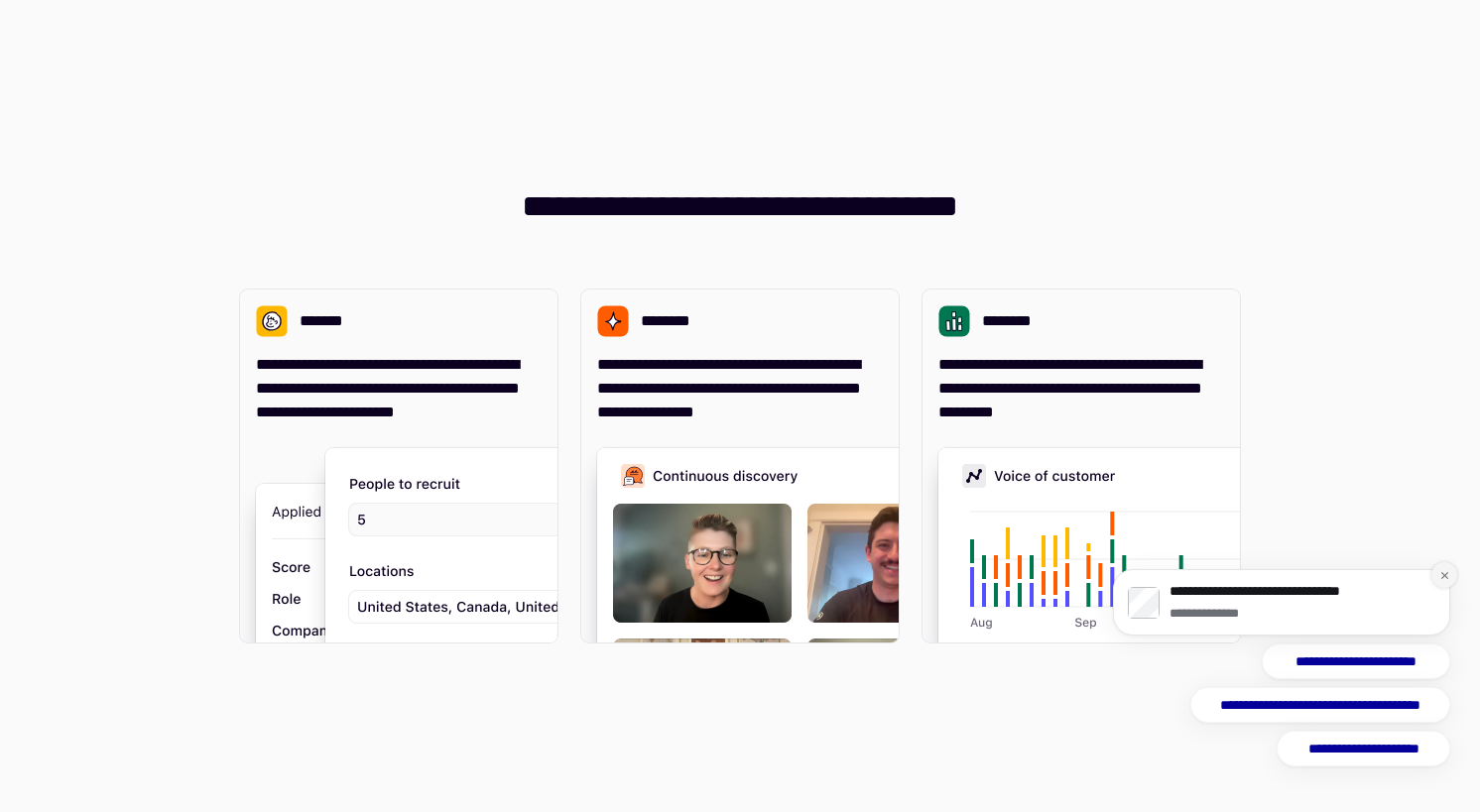 click 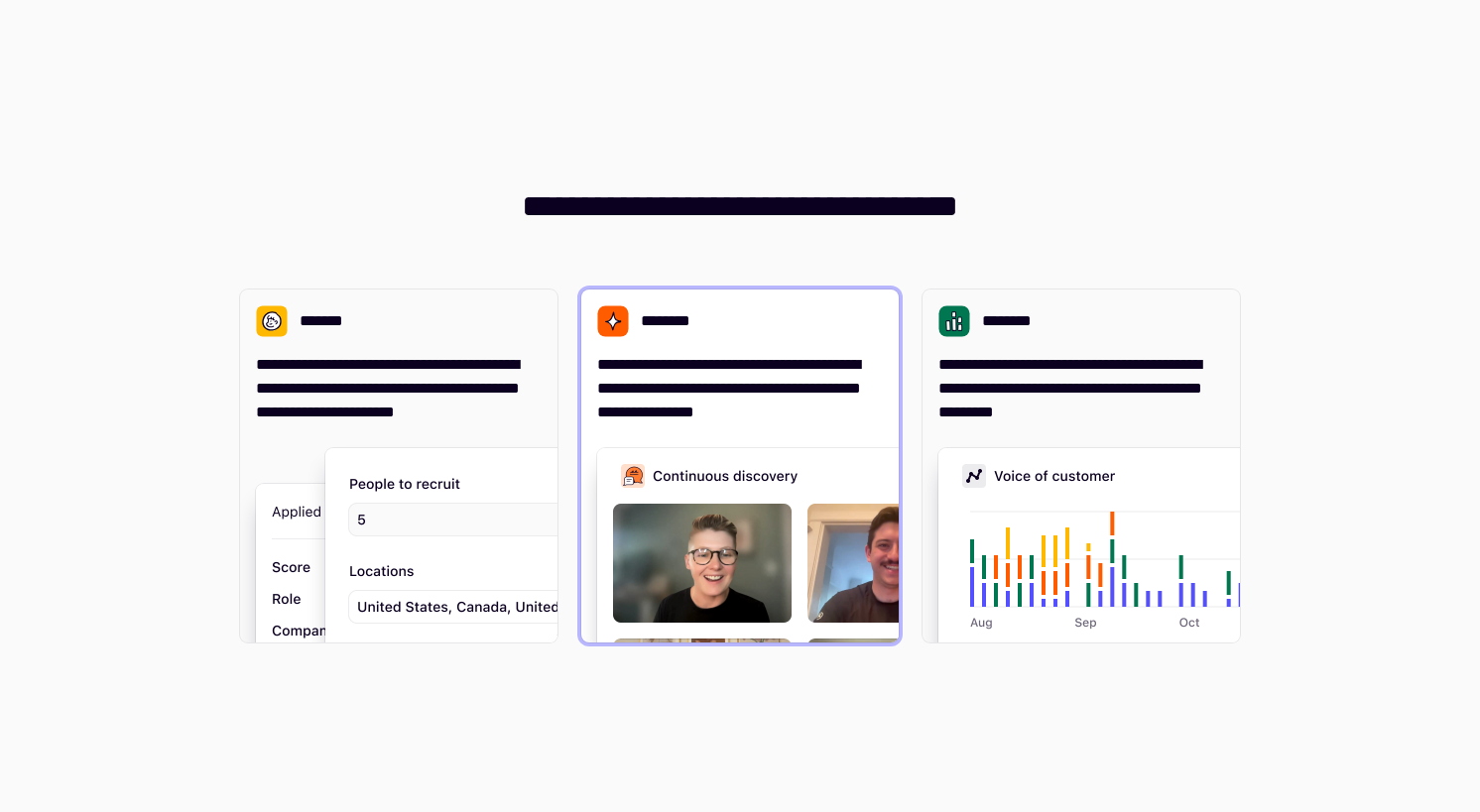 click at bounding box center [895, 646] 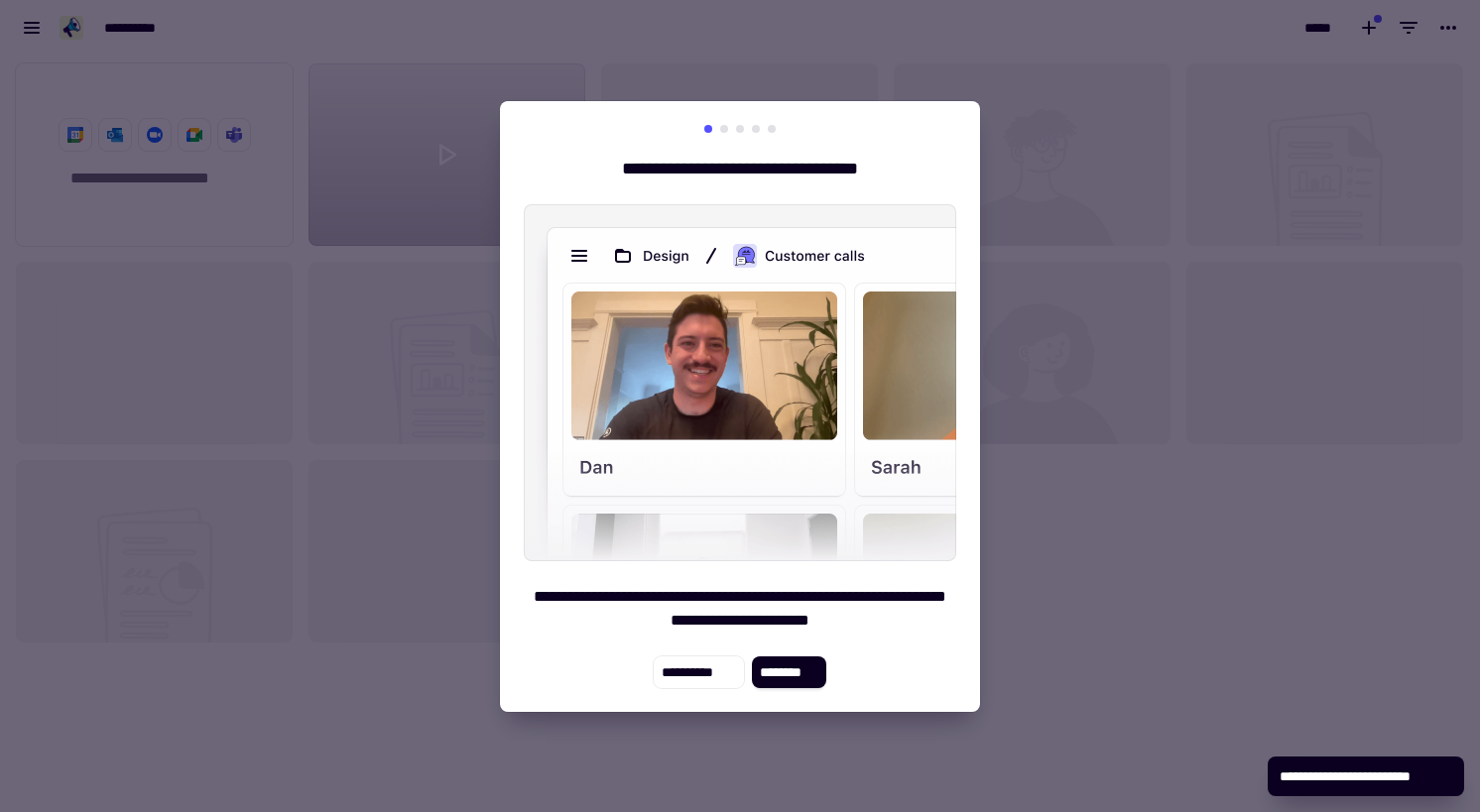 scroll, scrollTop: 1, scrollLeft: 1, axis: both 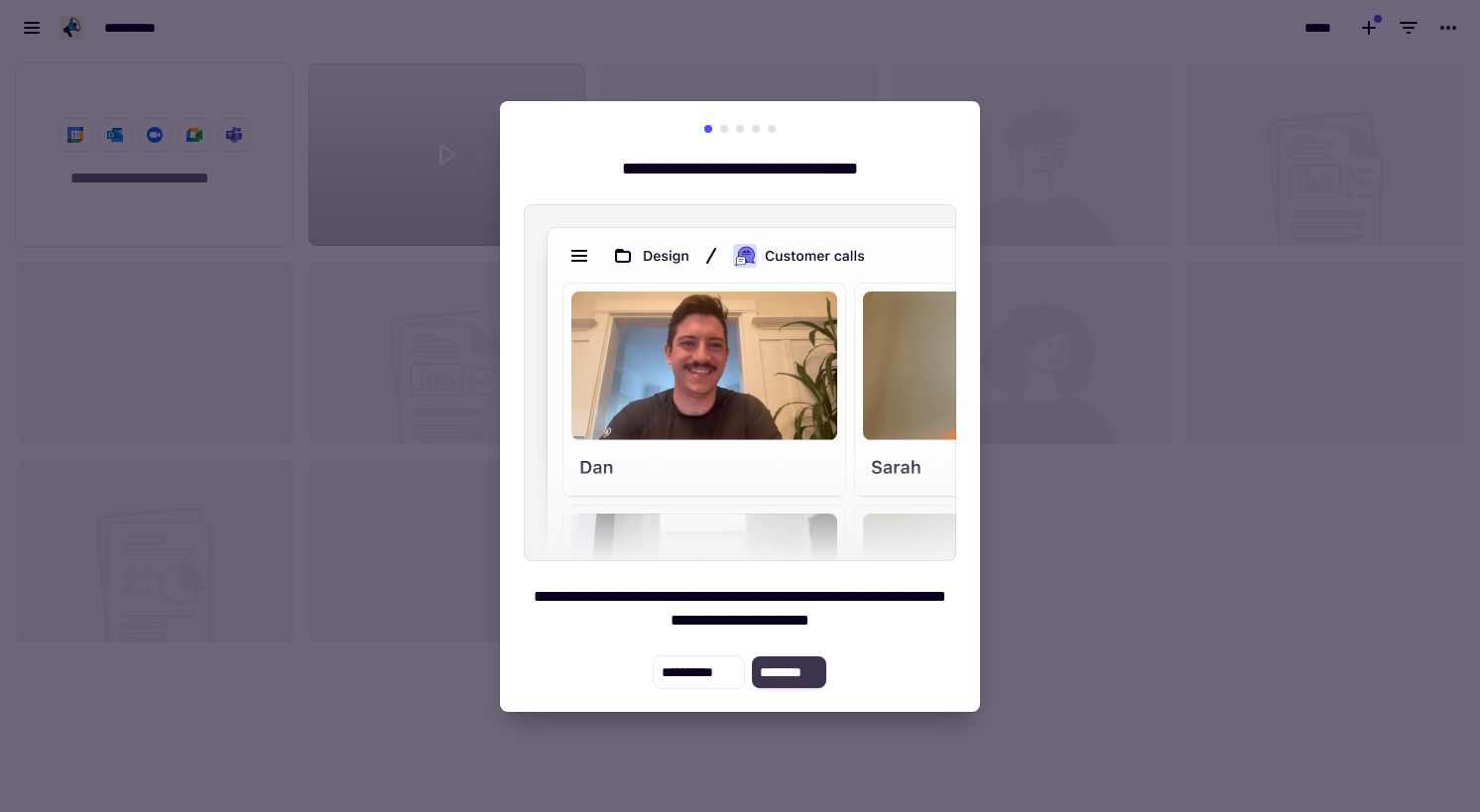 click on "********" 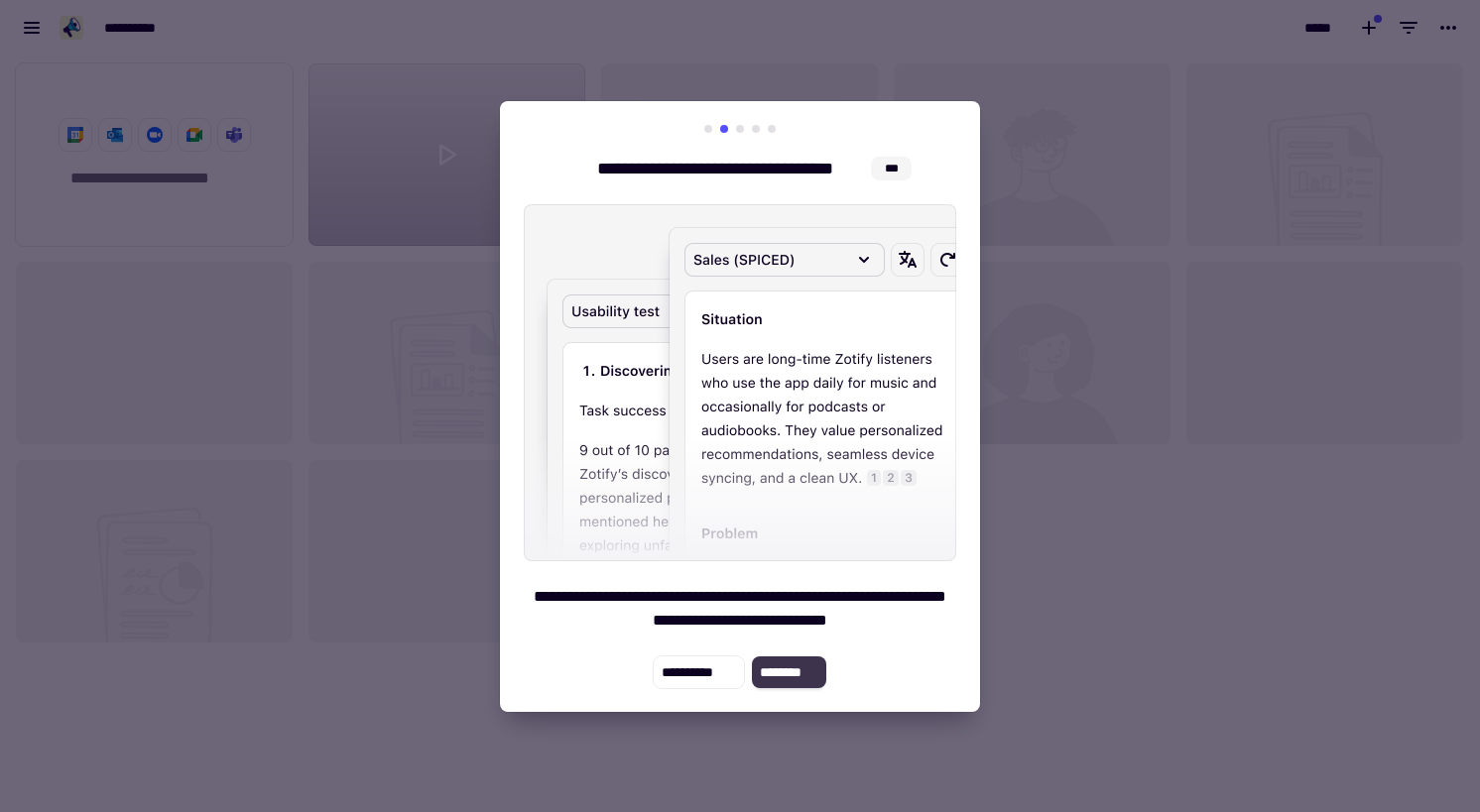 click on "********" 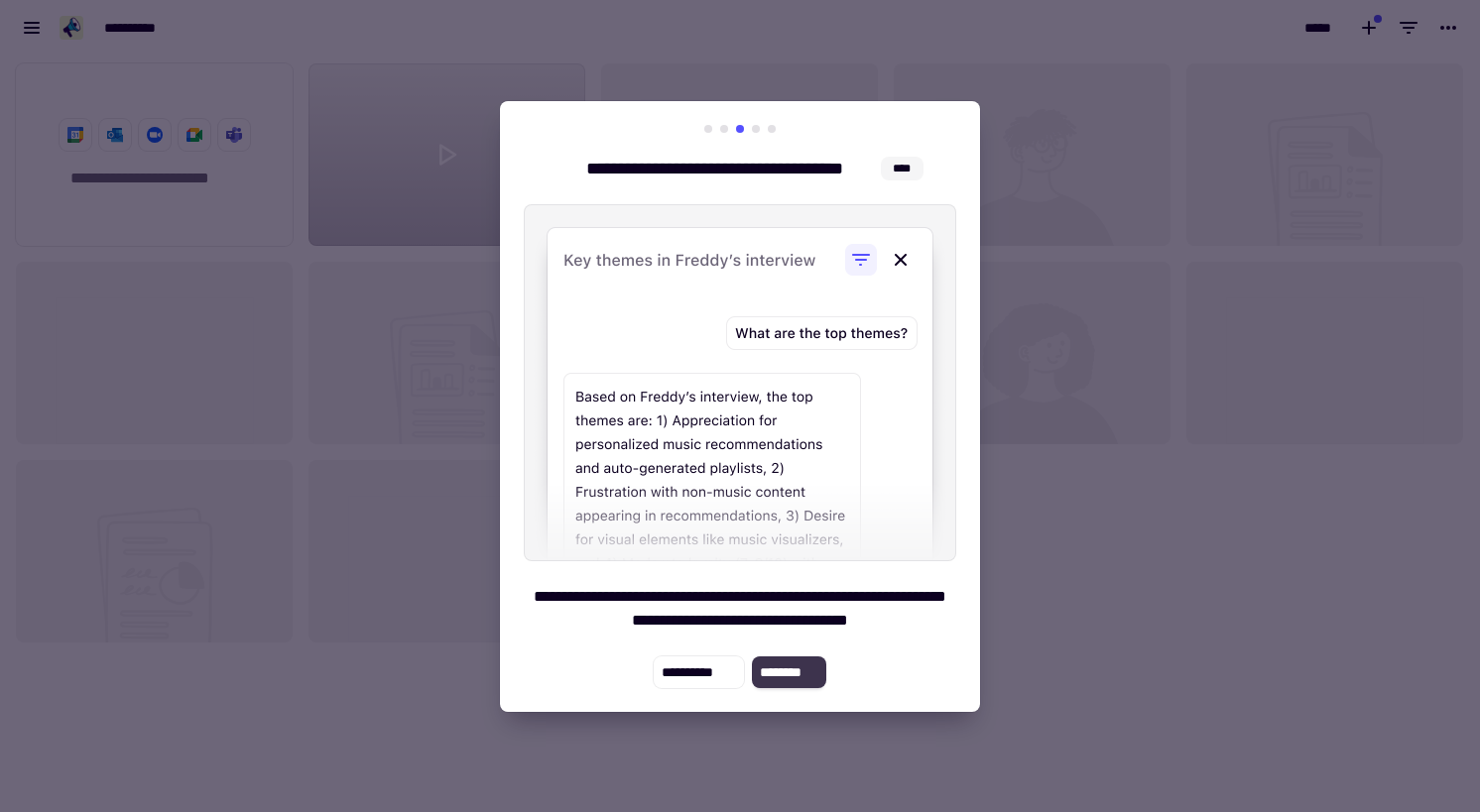click on "********" 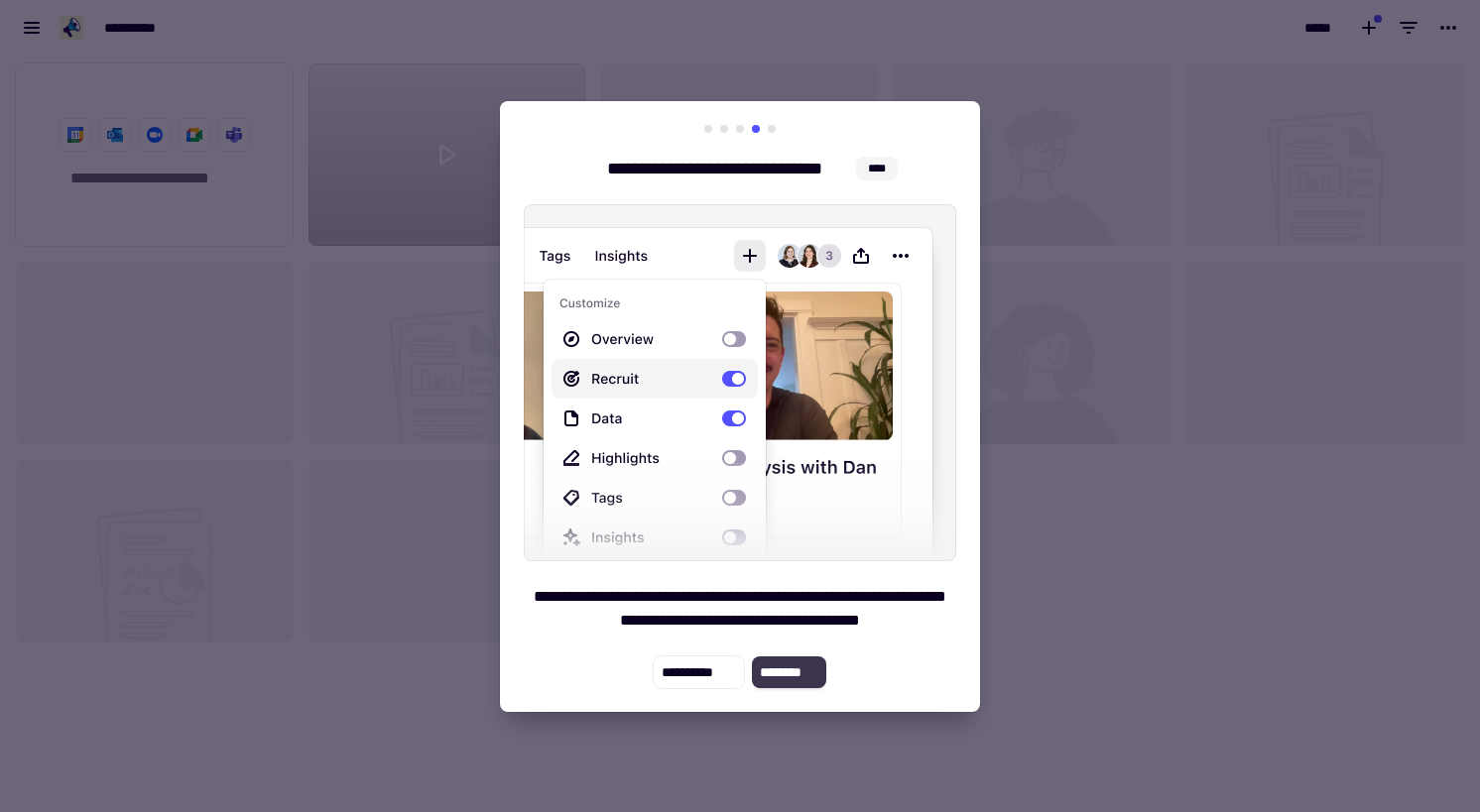 click on "********" 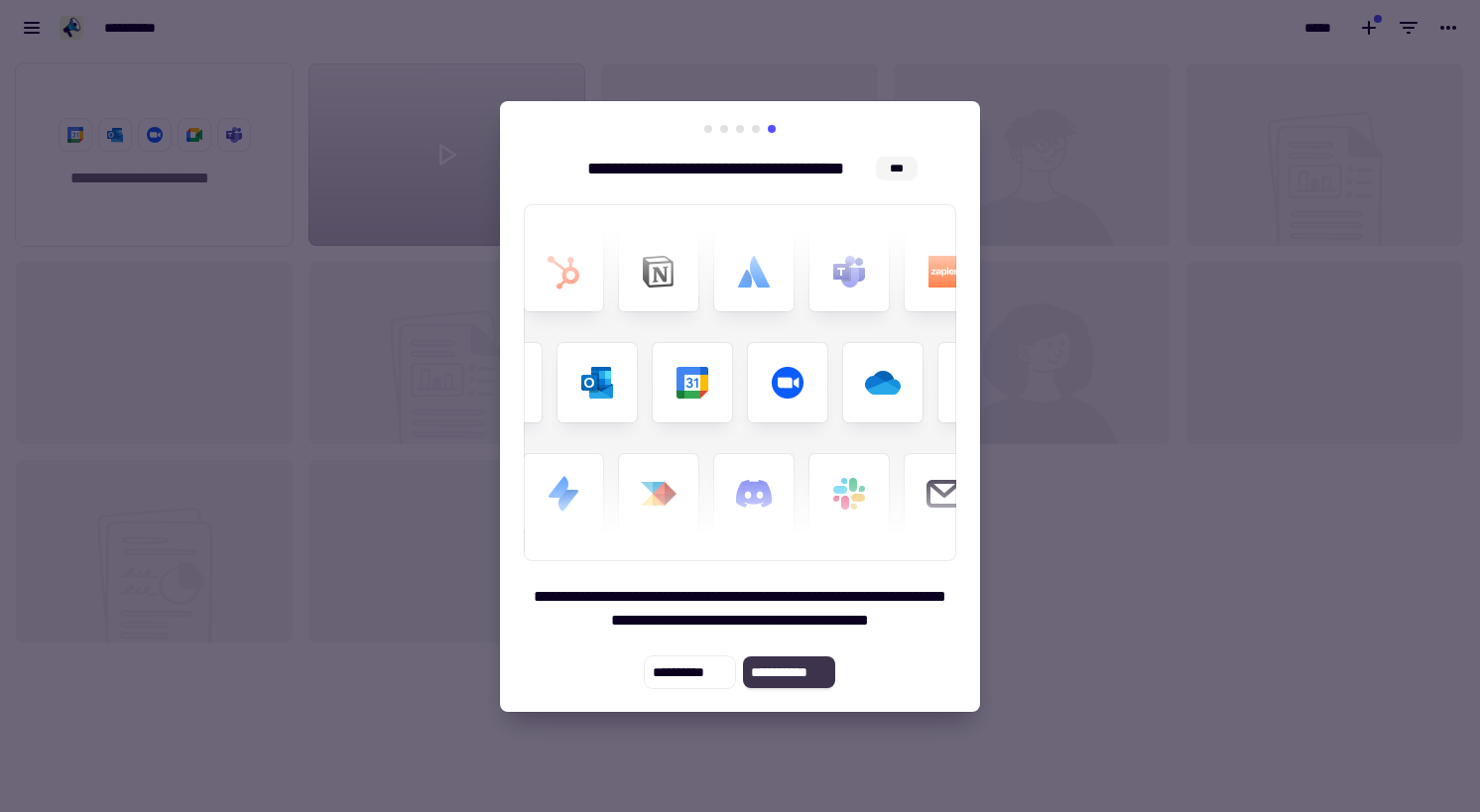 click on "**********" 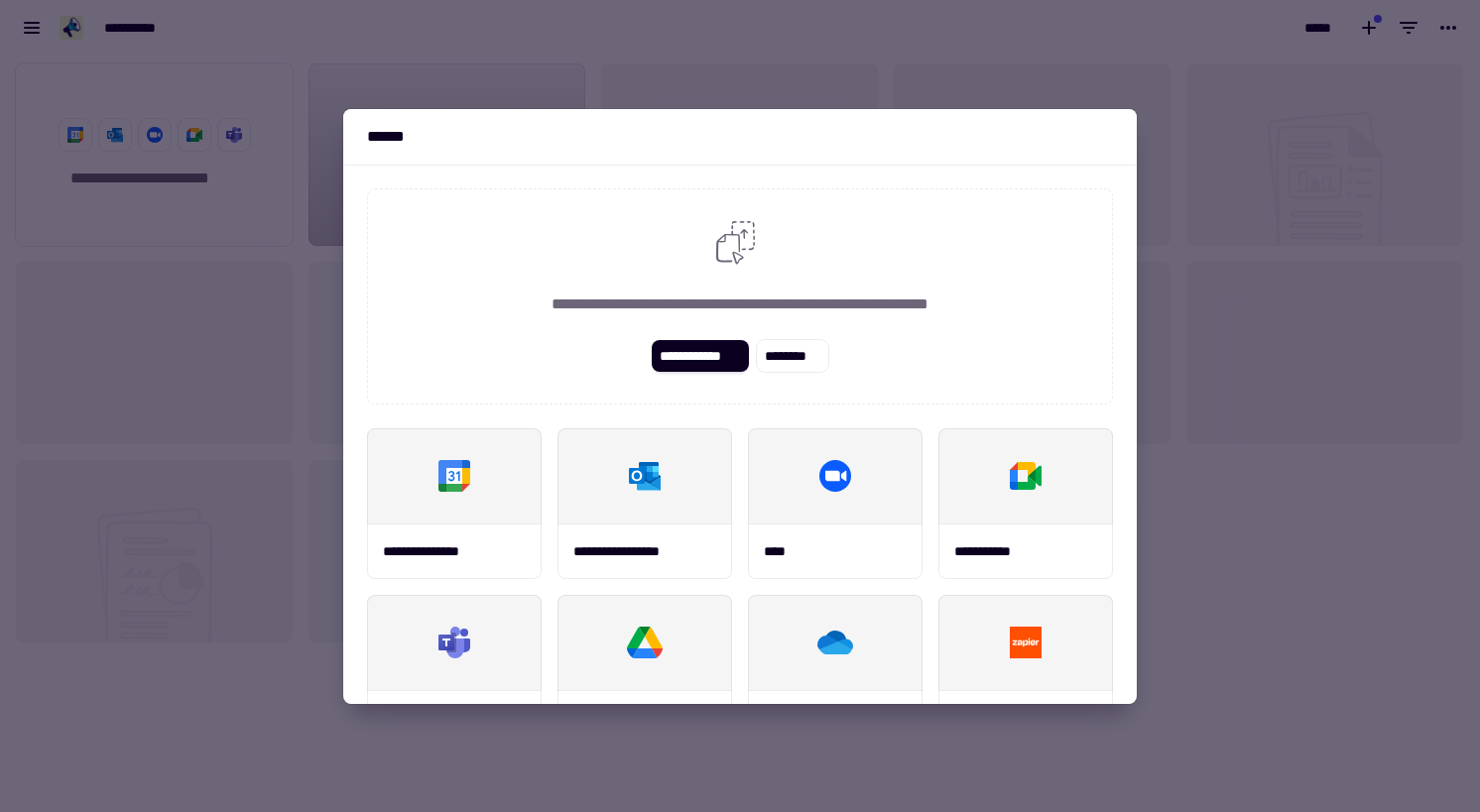 click at bounding box center [740, 406] 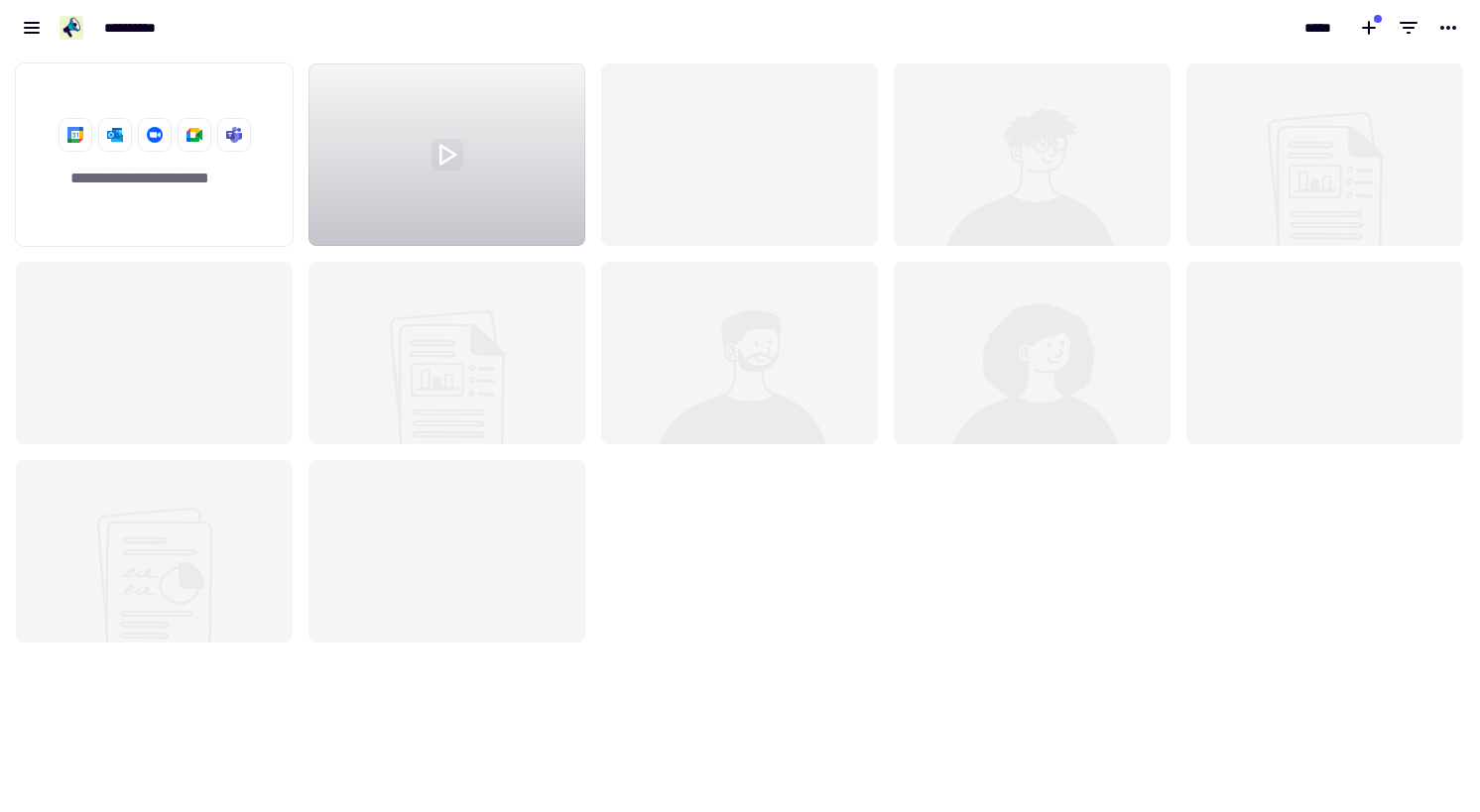 click 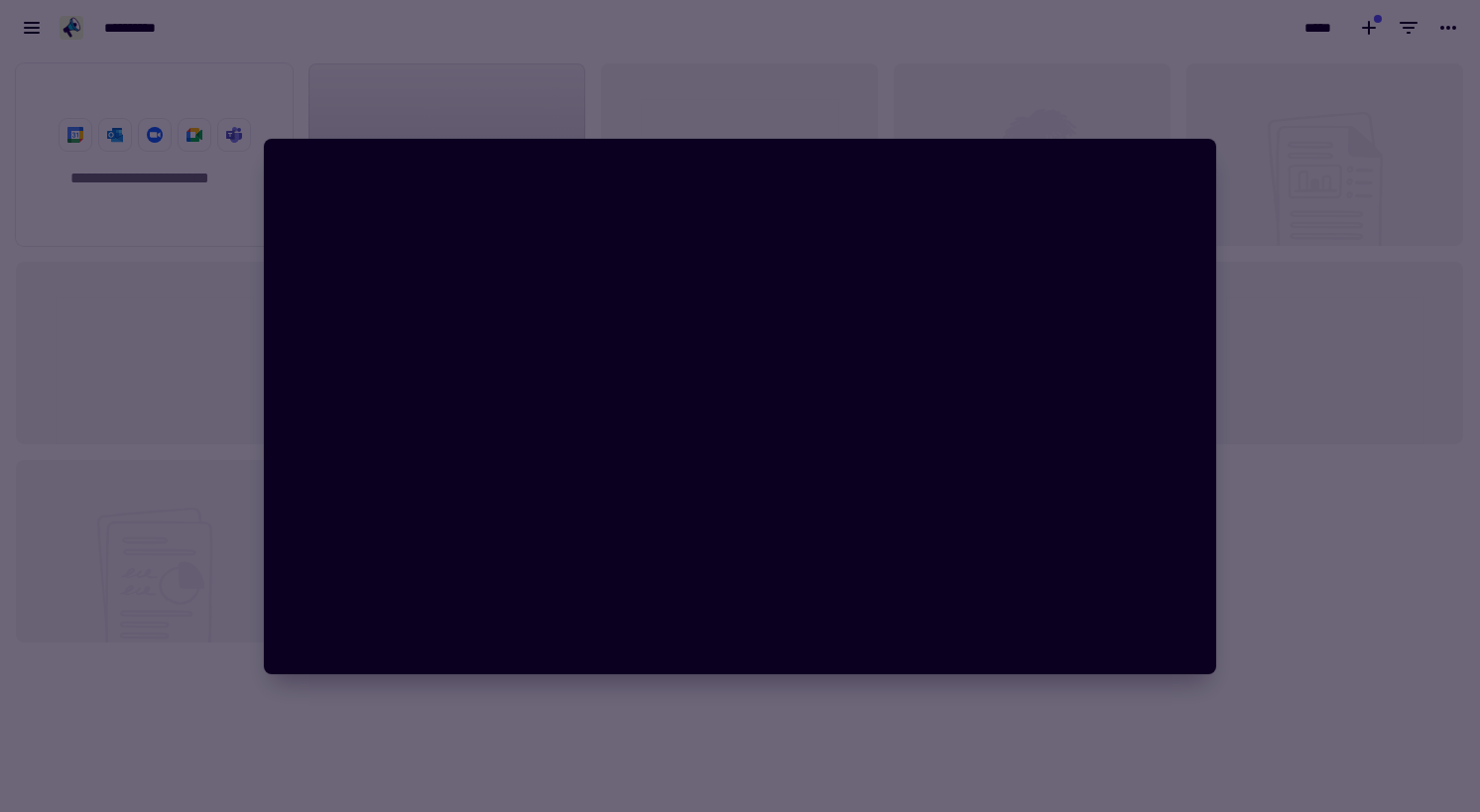 click at bounding box center [740, 406] 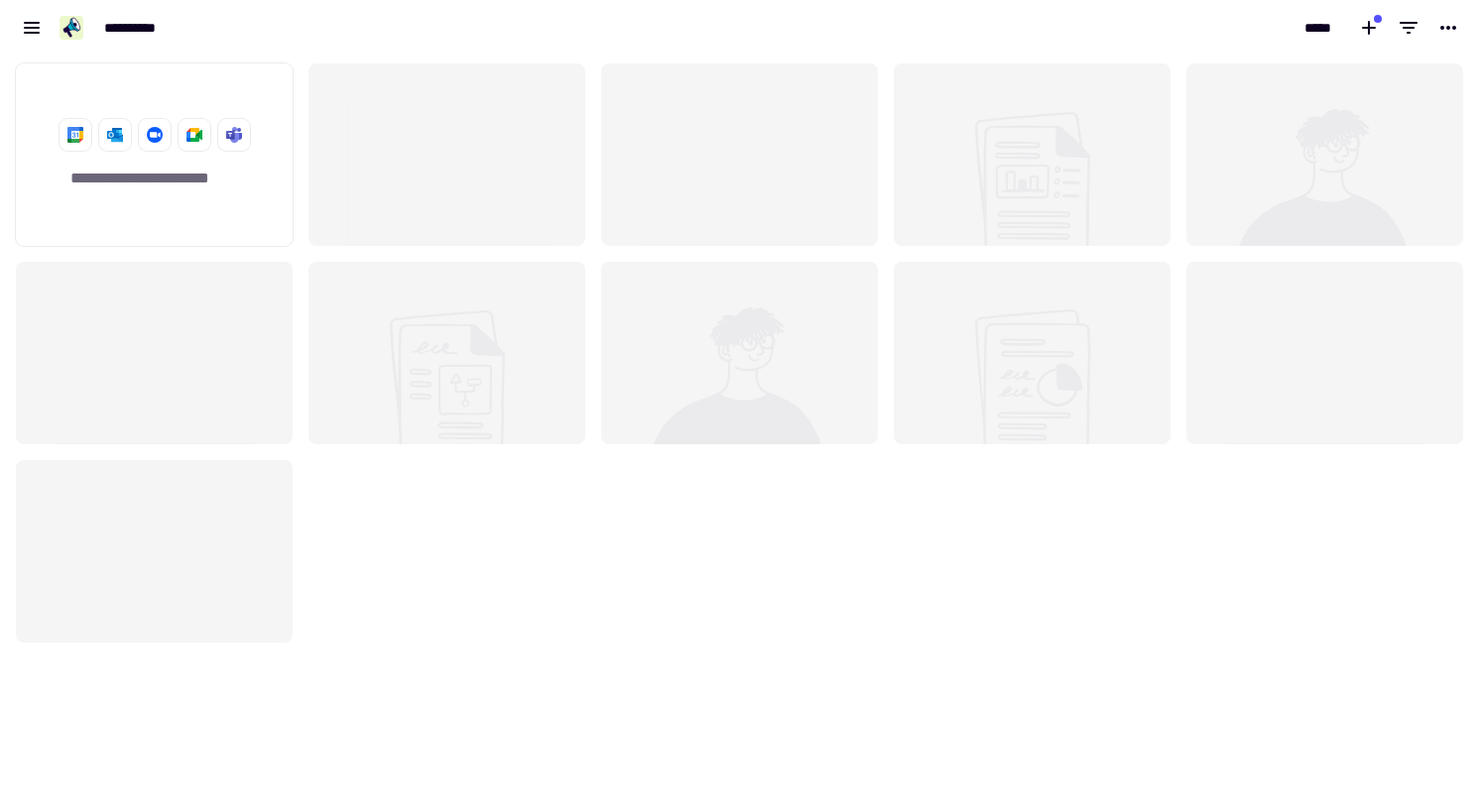 scroll, scrollTop: 0, scrollLeft: 0, axis: both 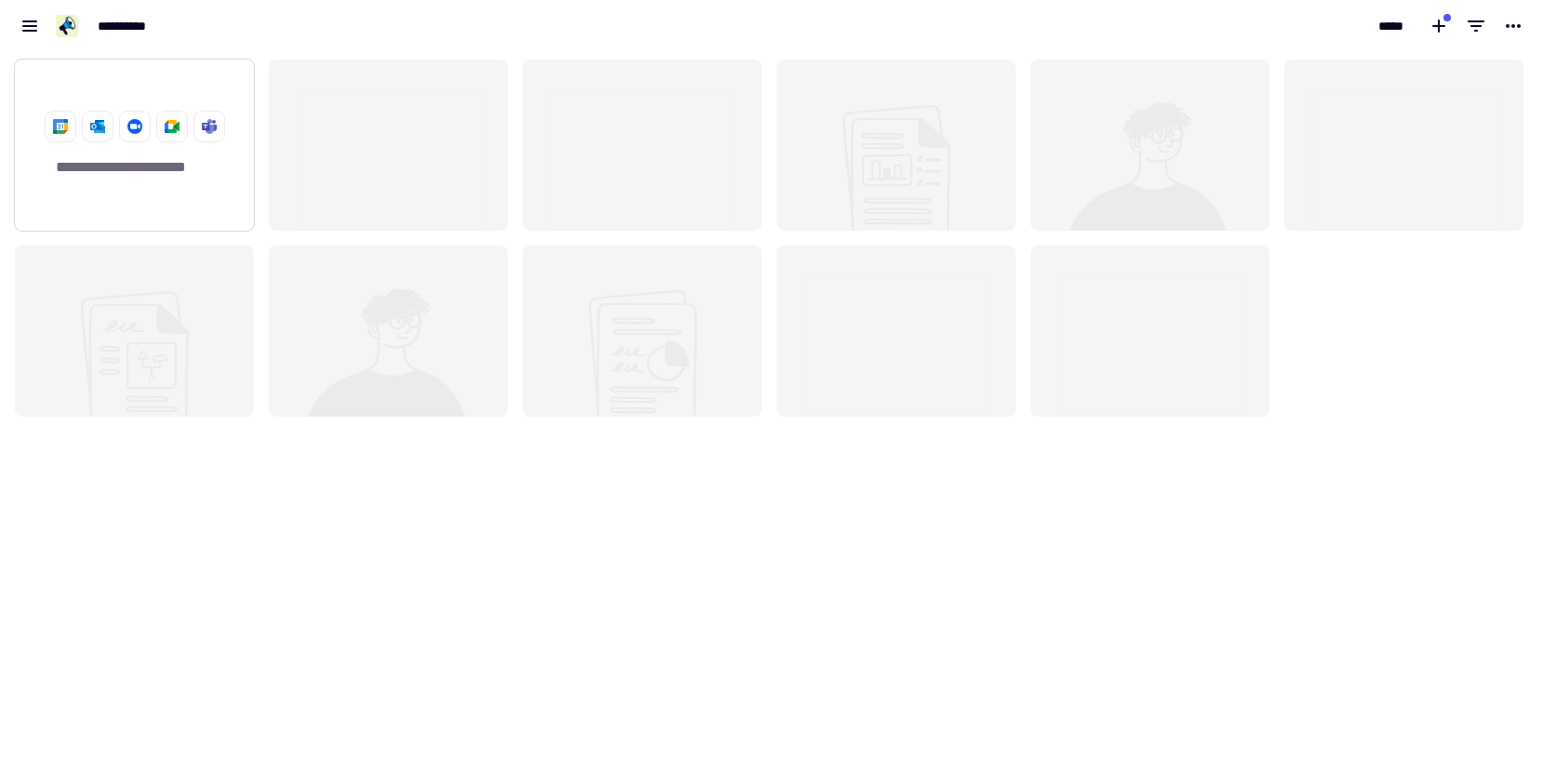 click on "**********" 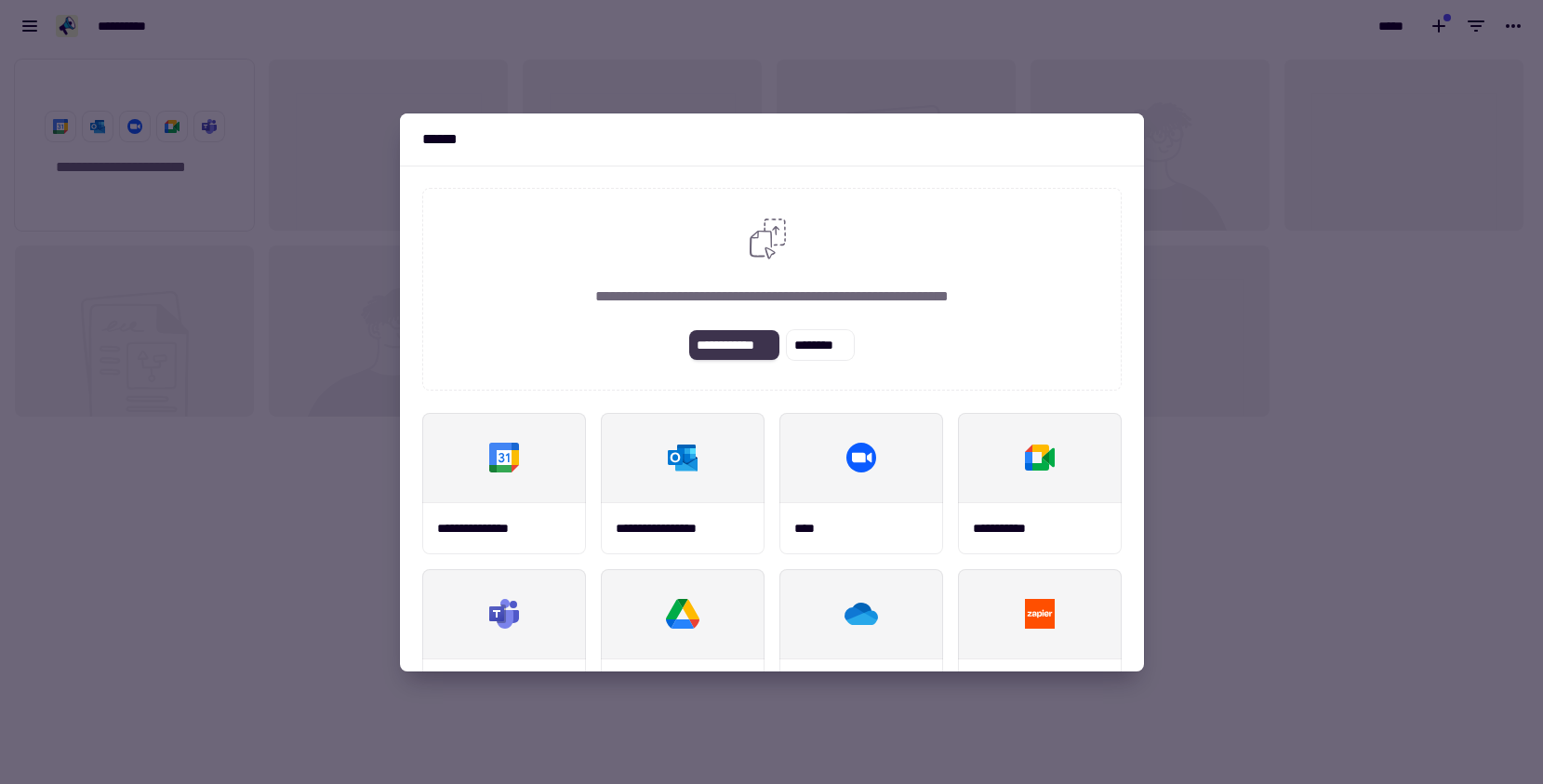 click on "**********" 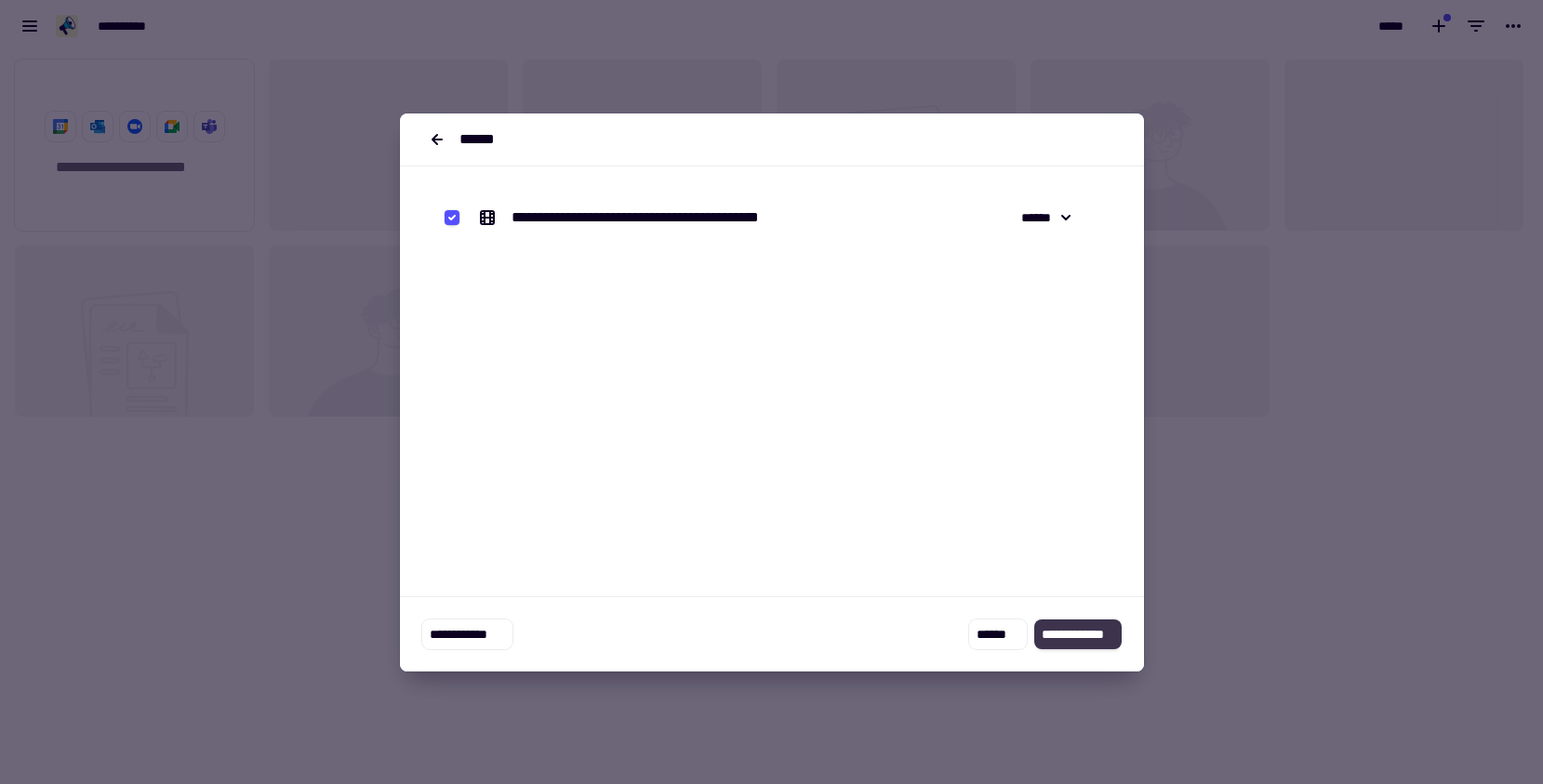 click on "**********" 